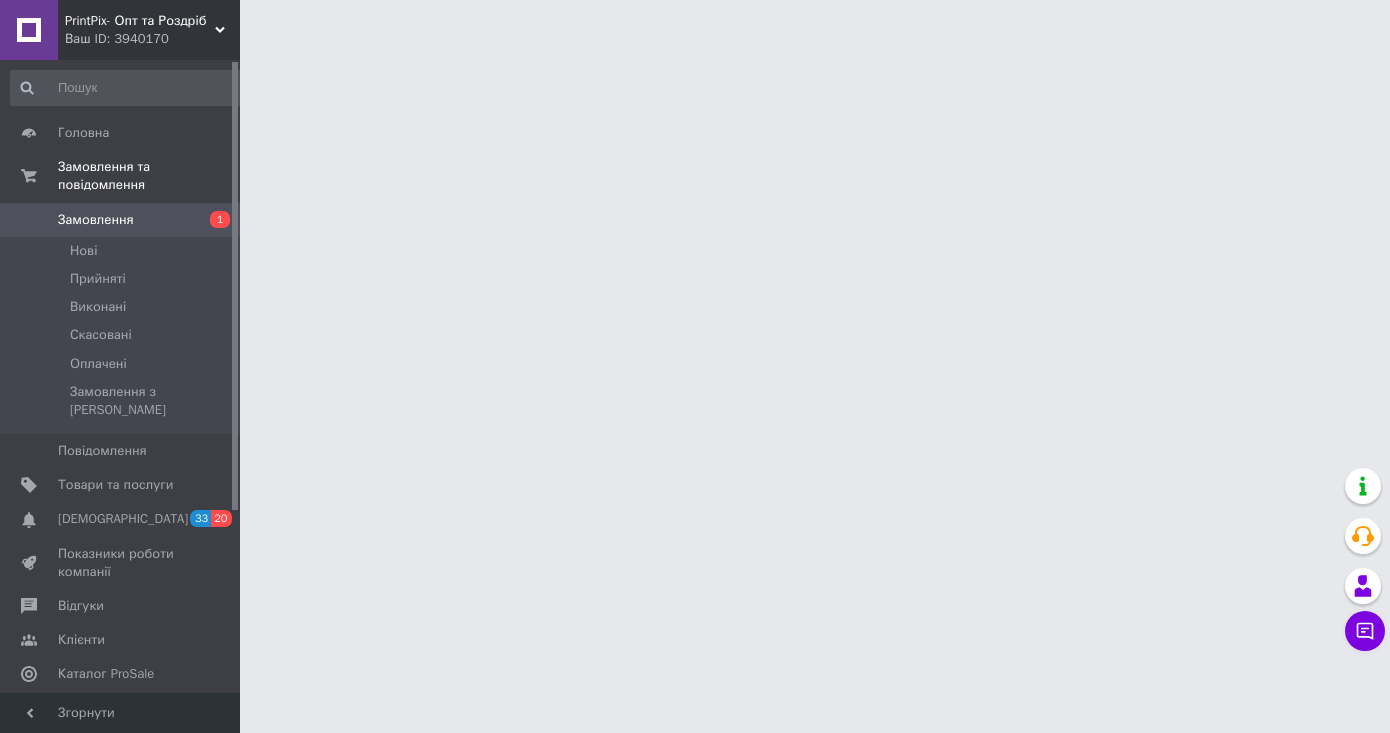 scroll, scrollTop: 0, scrollLeft: 0, axis: both 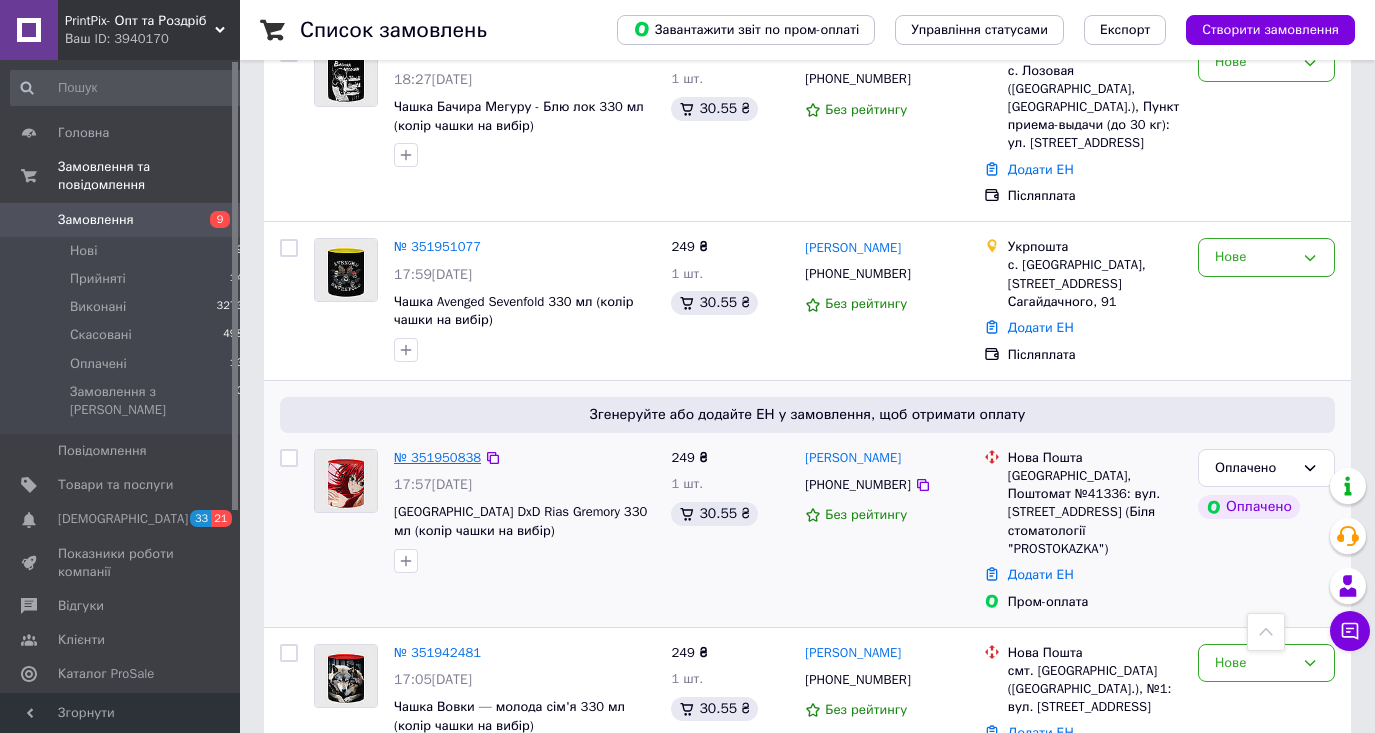 drag, startPoint x: 415, startPoint y: 409, endPoint x: 416, endPoint y: 419, distance: 10.049875 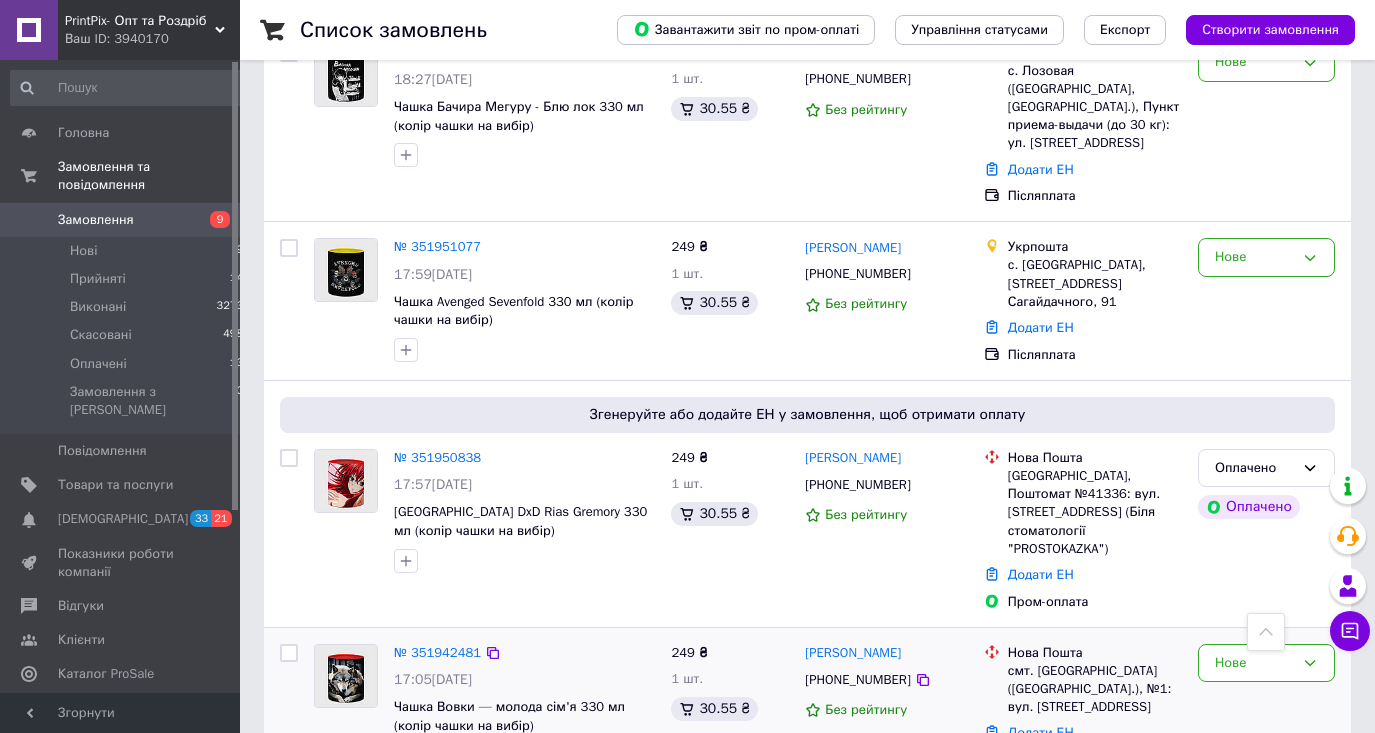 scroll, scrollTop: 2544, scrollLeft: 0, axis: vertical 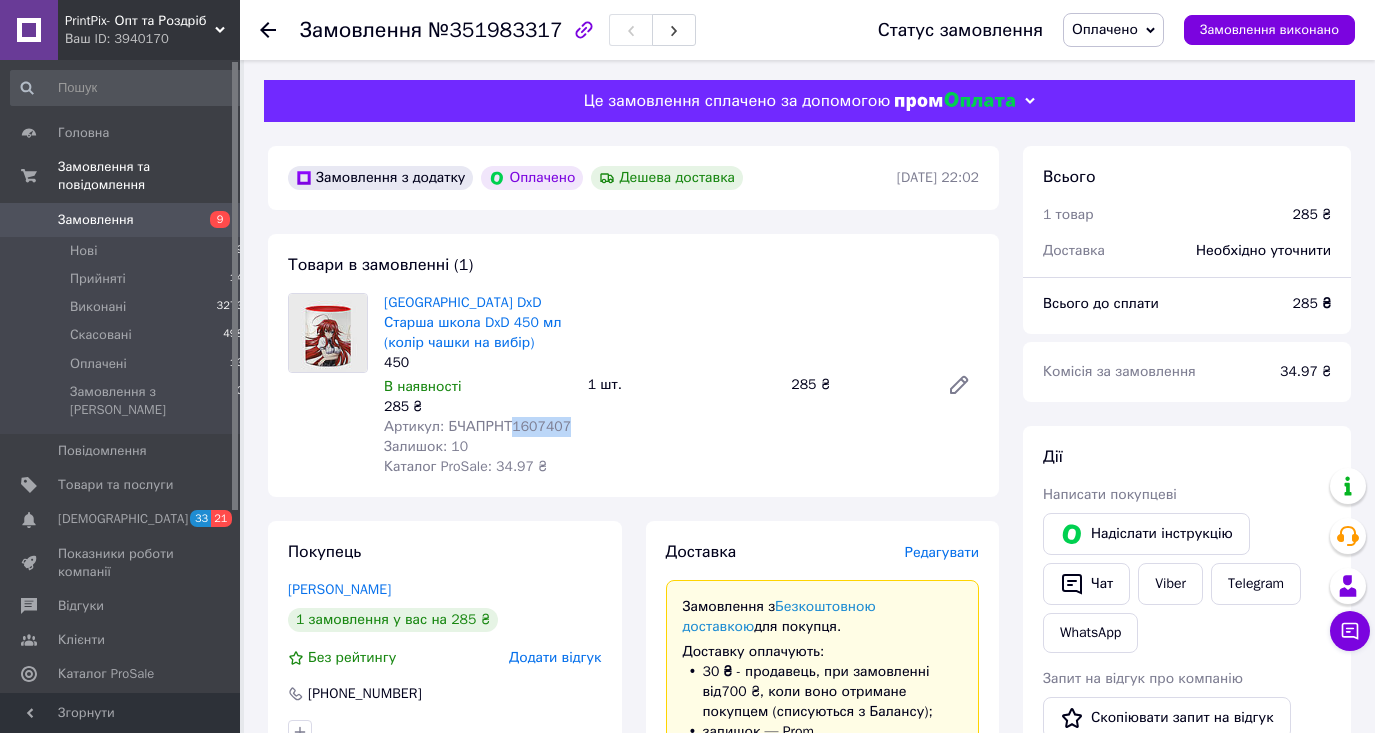drag, startPoint x: 569, startPoint y: 449, endPoint x: 513, endPoint y: 450, distance: 56.008926 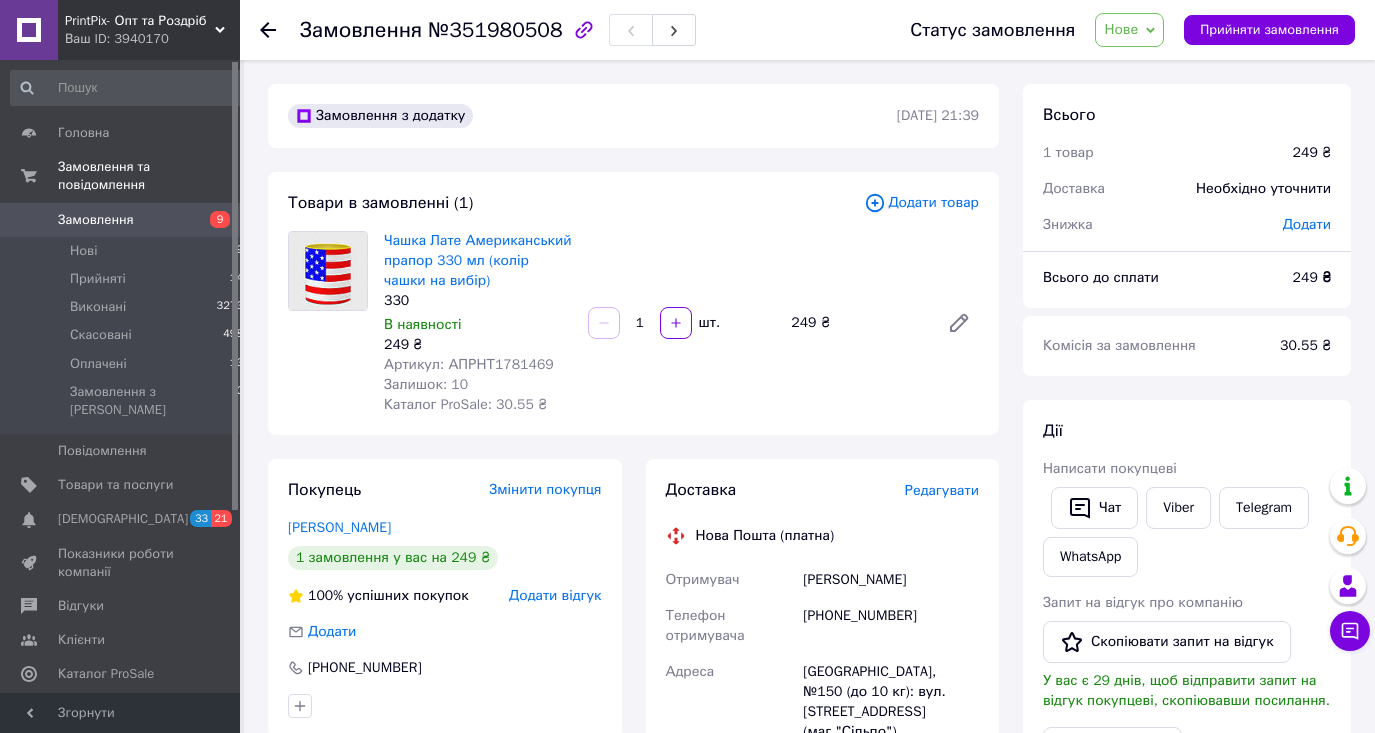 scroll, scrollTop: 0, scrollLeft: 0, axis: both 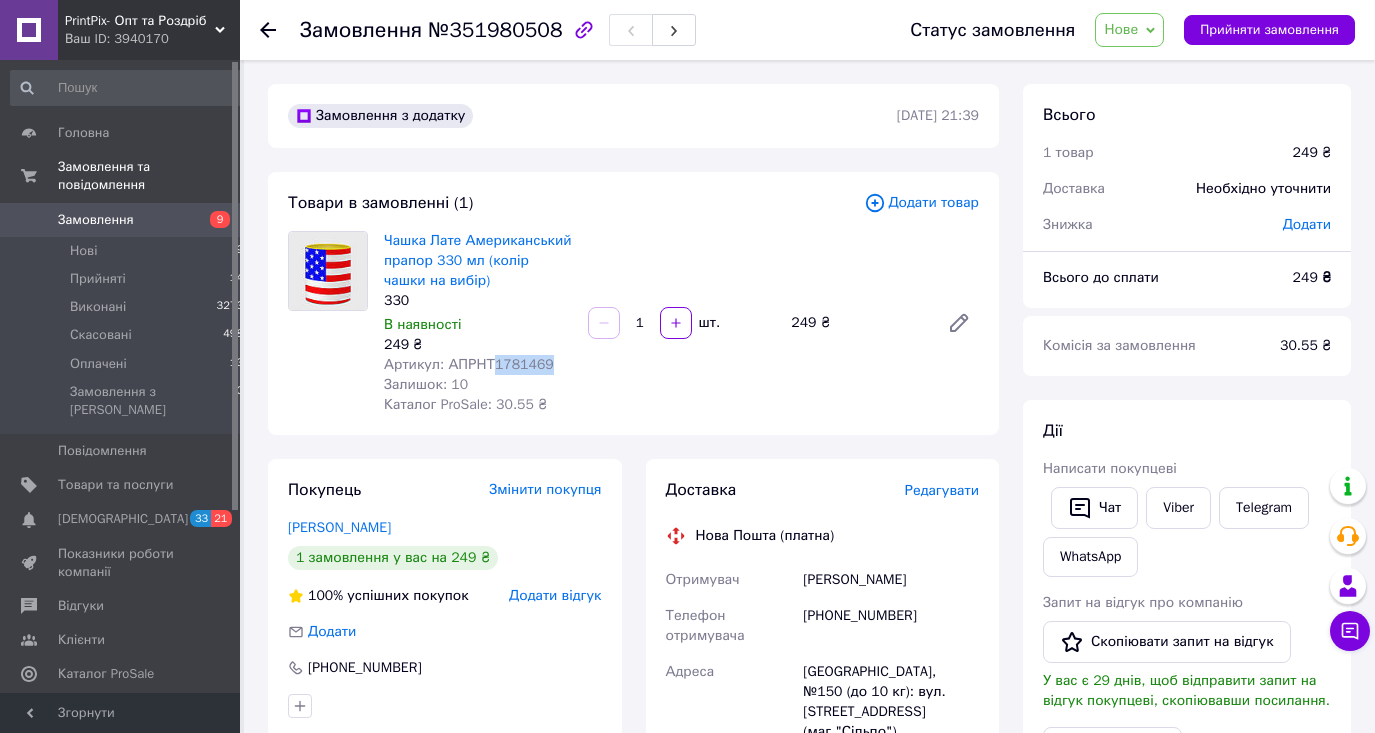 drag, startPoint x: 565, startPoint y: 388, endPoint x: 496, endPoint y: 389, distance: 69.00725 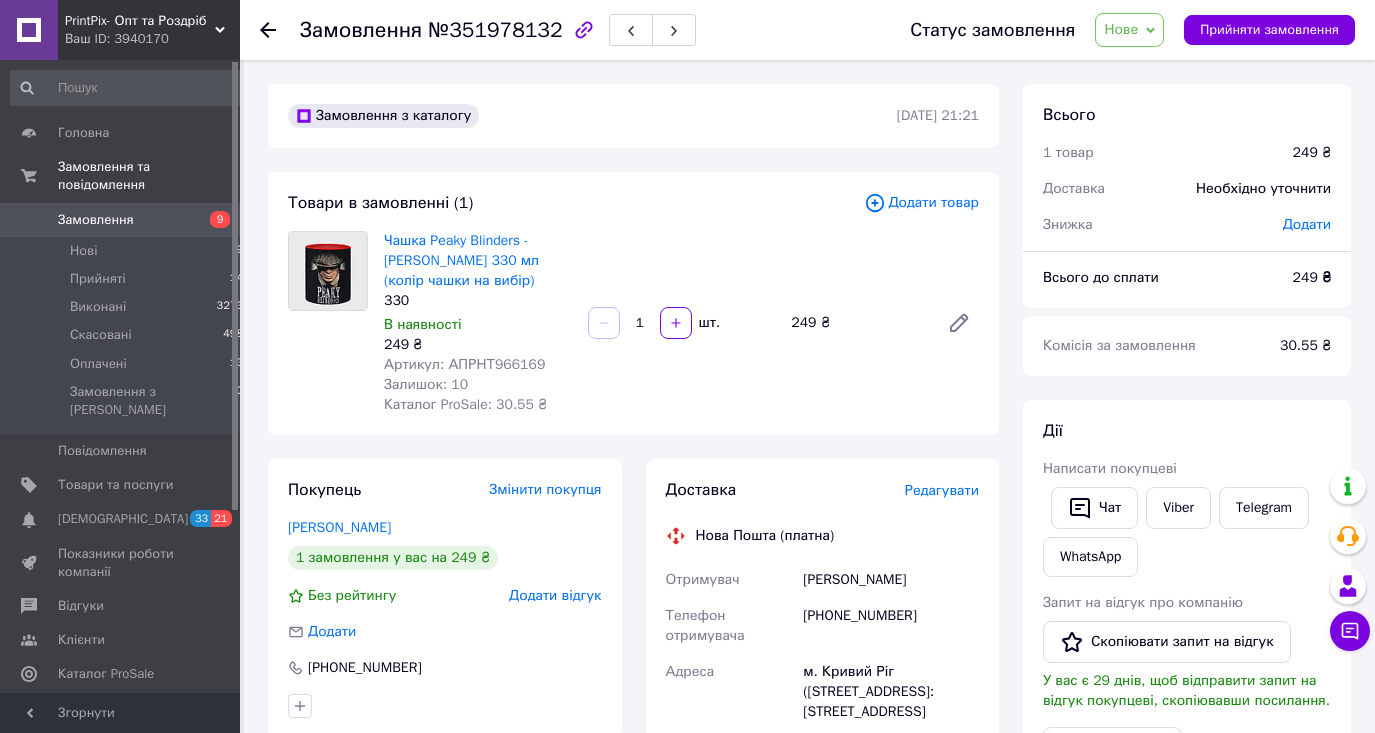 scroll, scrollTop: 0, scrollLeft: 0, axis: both 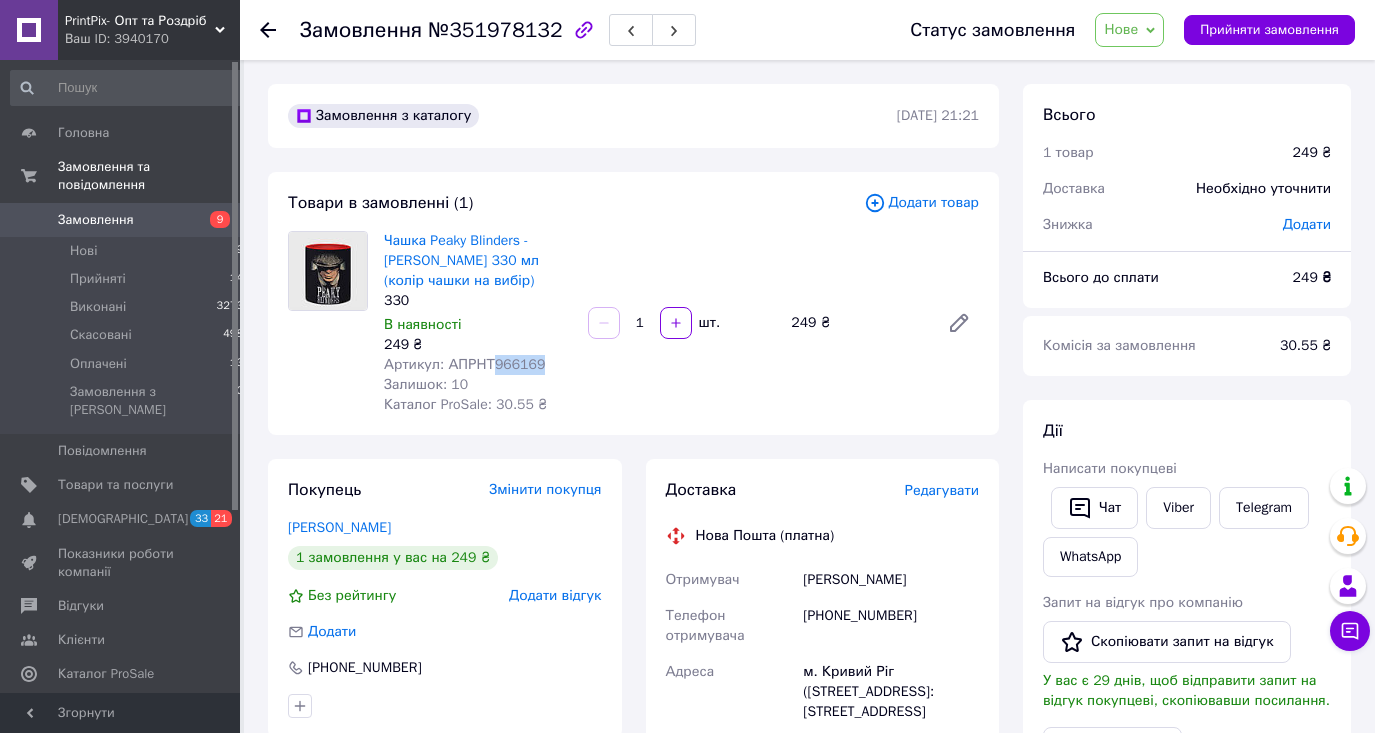 drag, startPoint x: 557, startPoint y: 367, endPoint x: 497, endPoint y: 366, distance: 60.00833 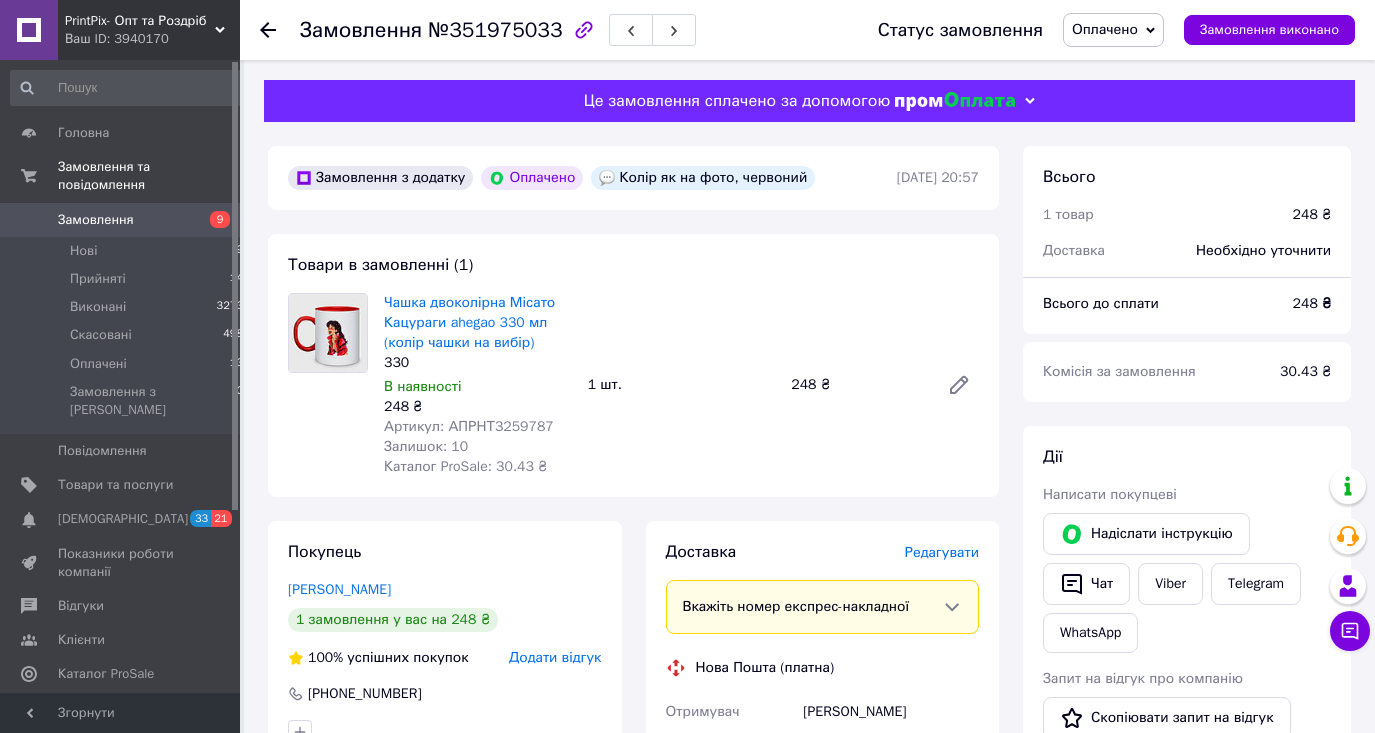scroll, scrollTop: 0, scrollLeft: 0, axis: both 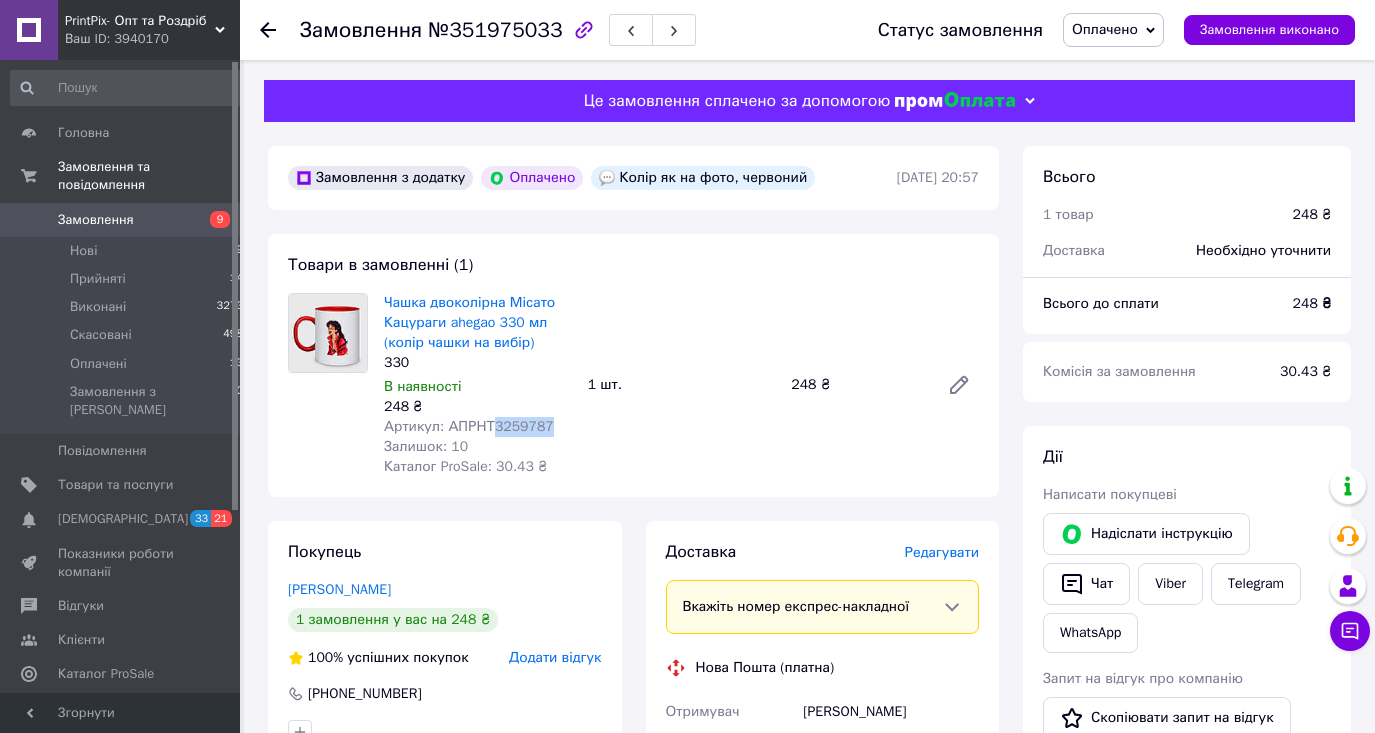 drag, startPoint x: 562, startPoint y: 422, endPoint x: 494, endPoint y: 432, distance: 68.73136 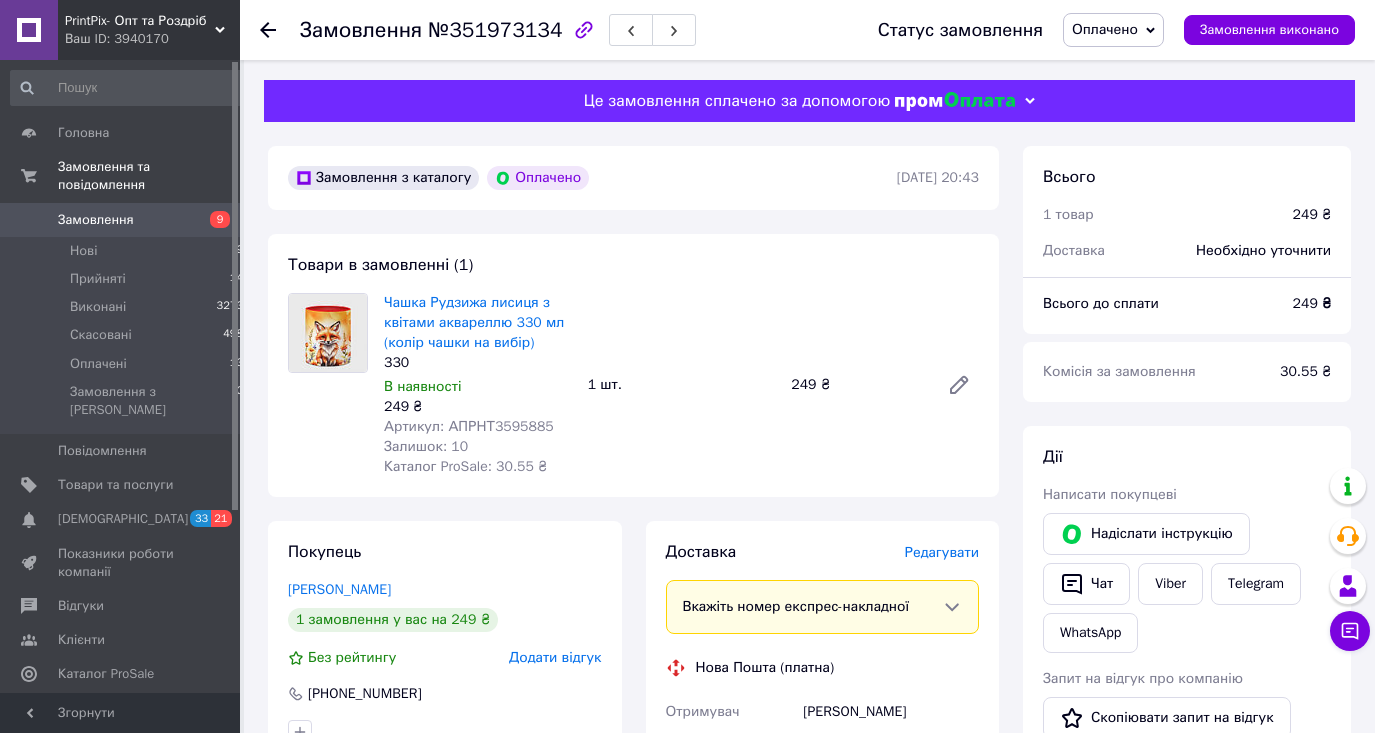 scroll, scrollTop: 0, scrollLeft: 0, axis: both 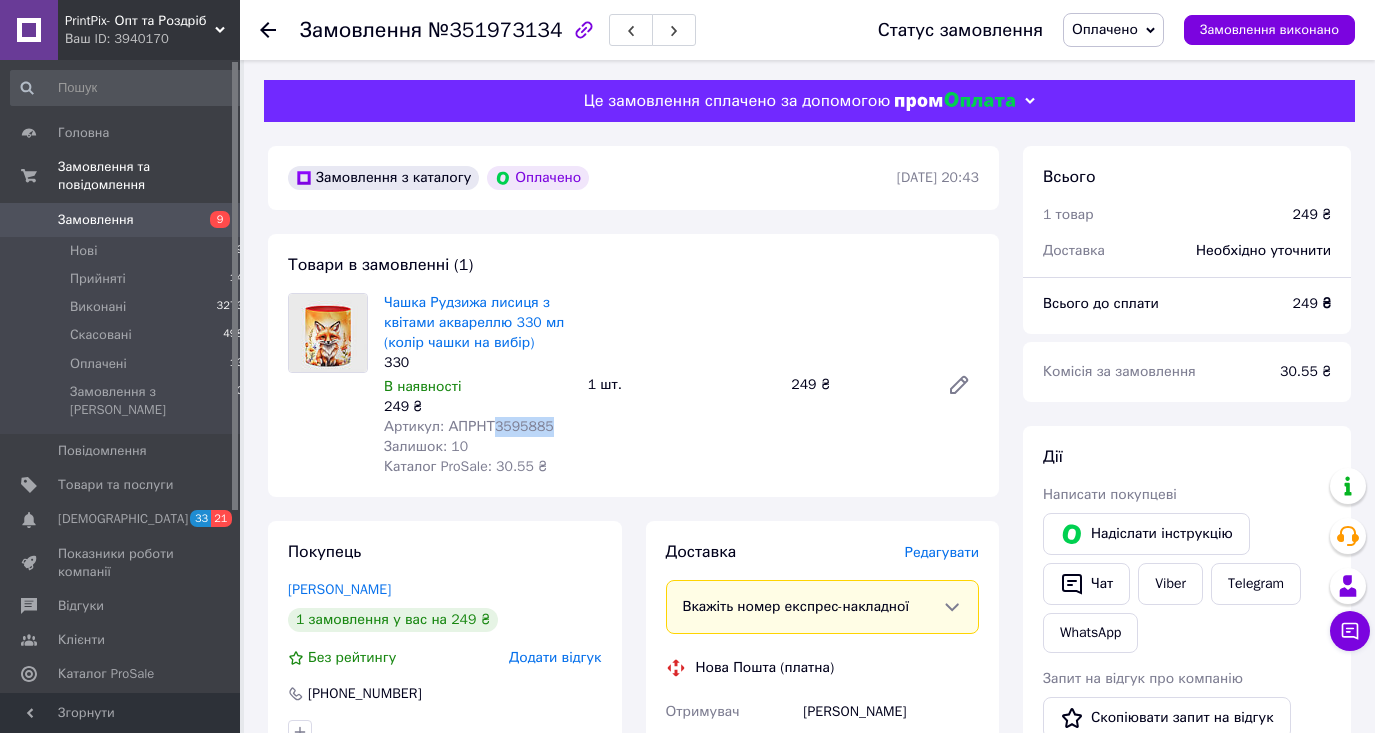 drag, startPoint x: 556, startPoint y: 428, endPoint x: 495, endPoint y: 433, distance: 61.204575 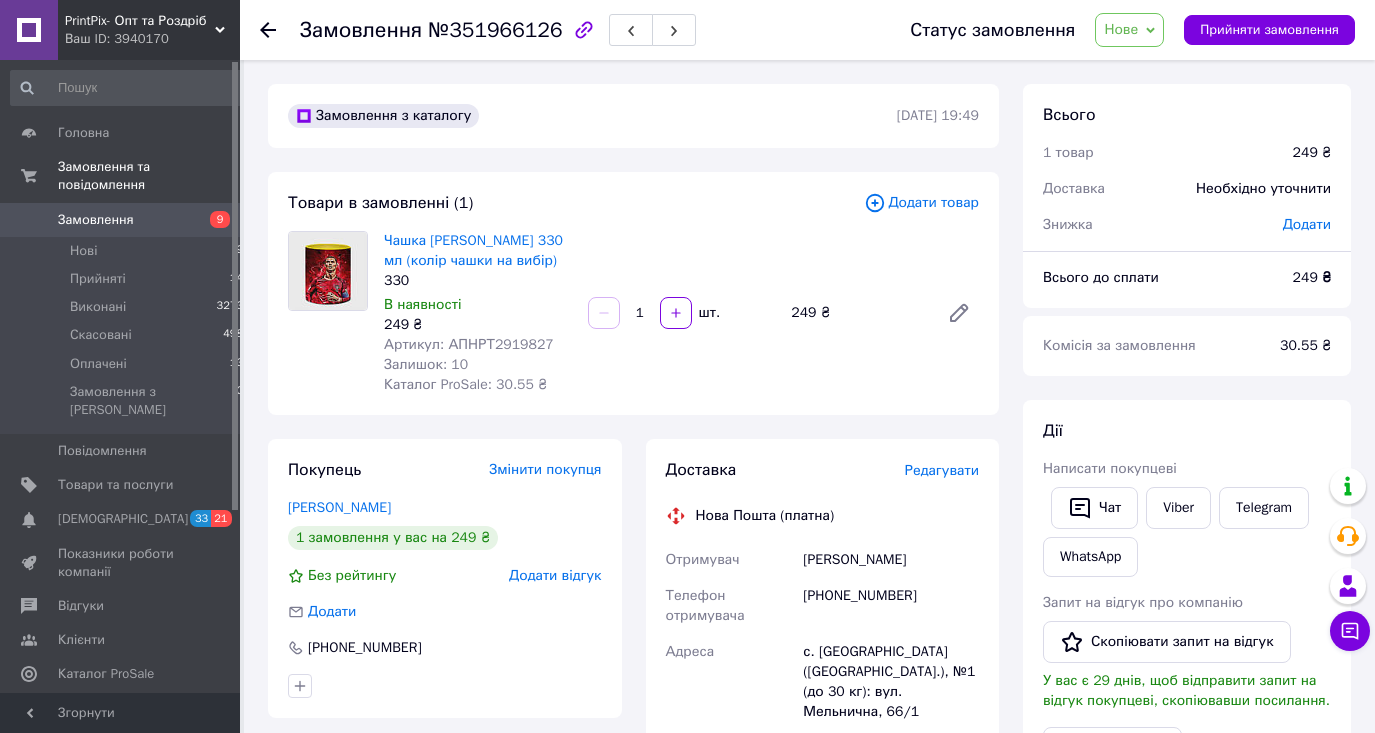scroll, scrollTop: 0, scrollLeft: 0, axis: both 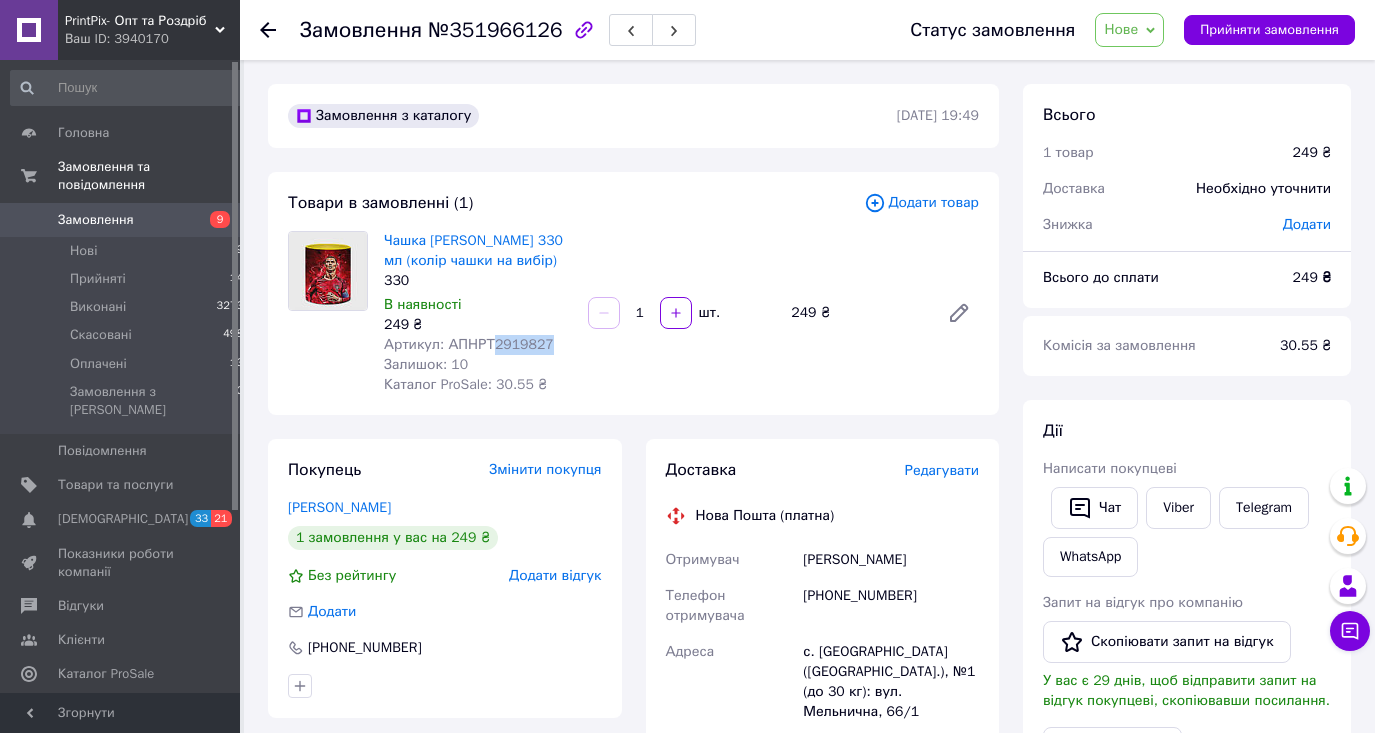 drag, startPoint x: 546, startPoint y: 361, endPoint x: 495, endPoint y: 367, distance: 51.351727 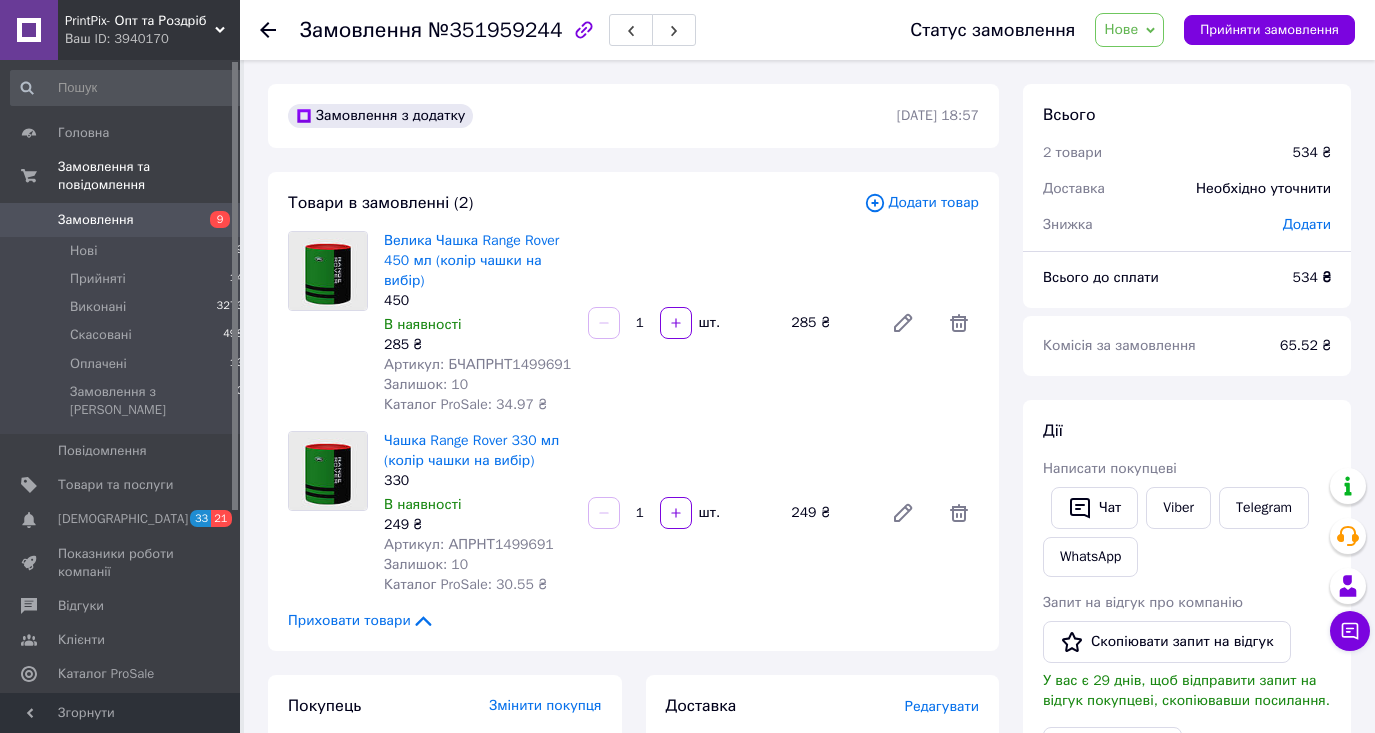 scroll, scrollTop: 0, scrollLeft: 0, axis: both 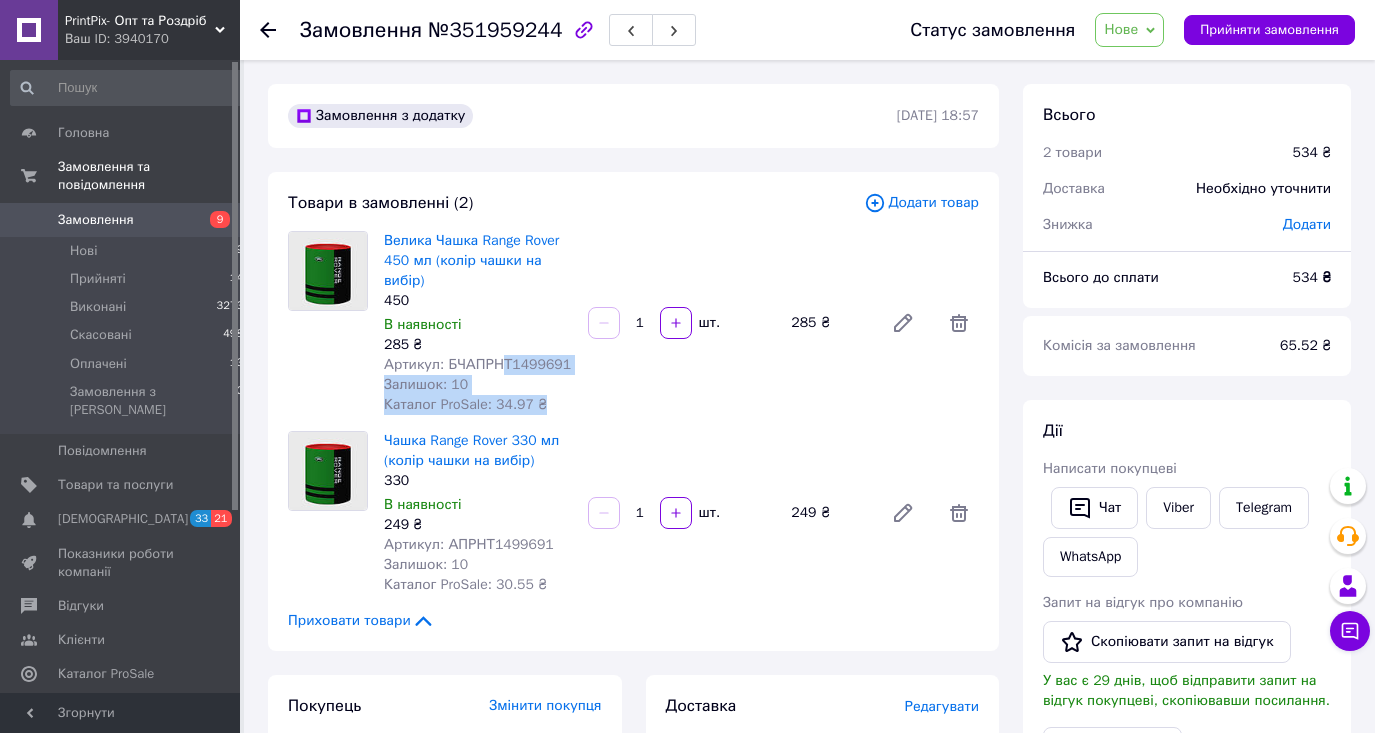 drag, startPoint x: 582, startPoint y: 364, endPoint x: 508, endPoint y: 372, distance: 74.431175 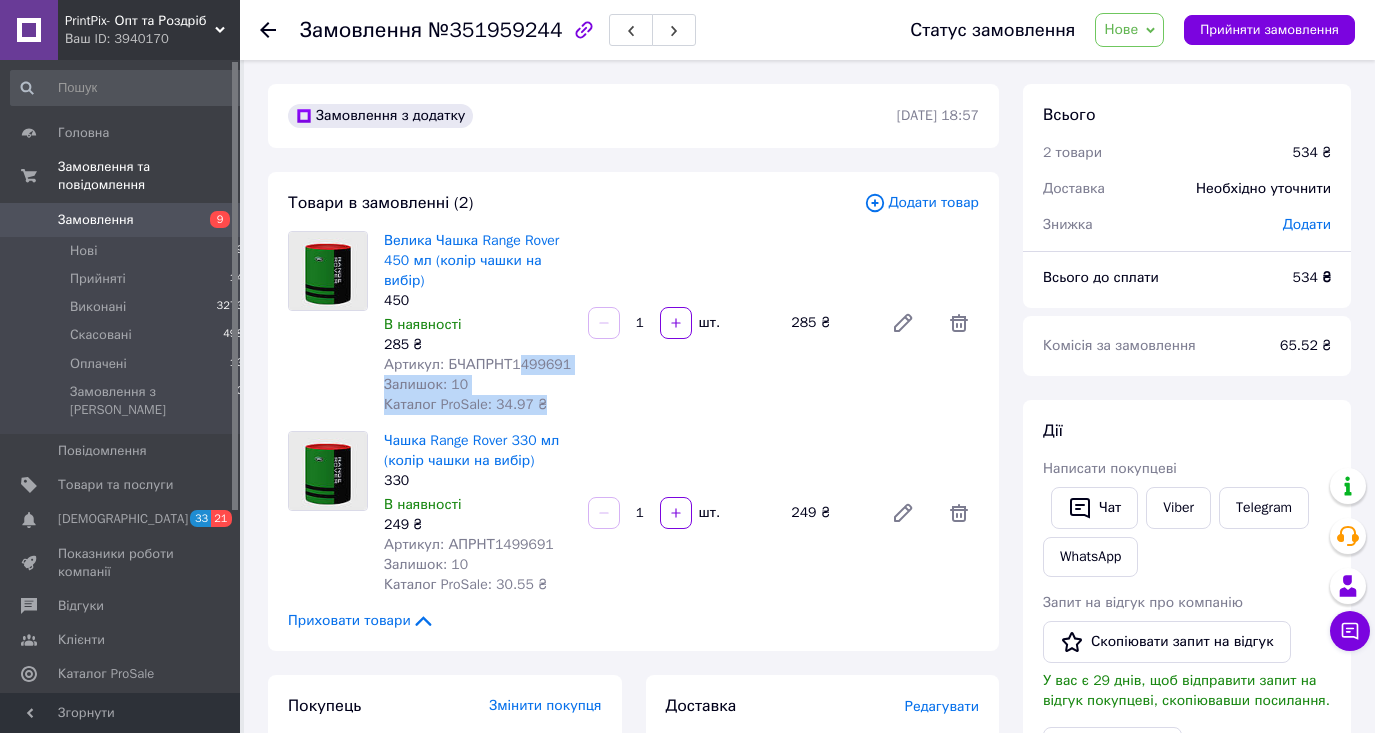 drag, startPoint x: 586, startPoint y: 369, endPoint x: 525, endPoint y: 367, distance: 61.03278 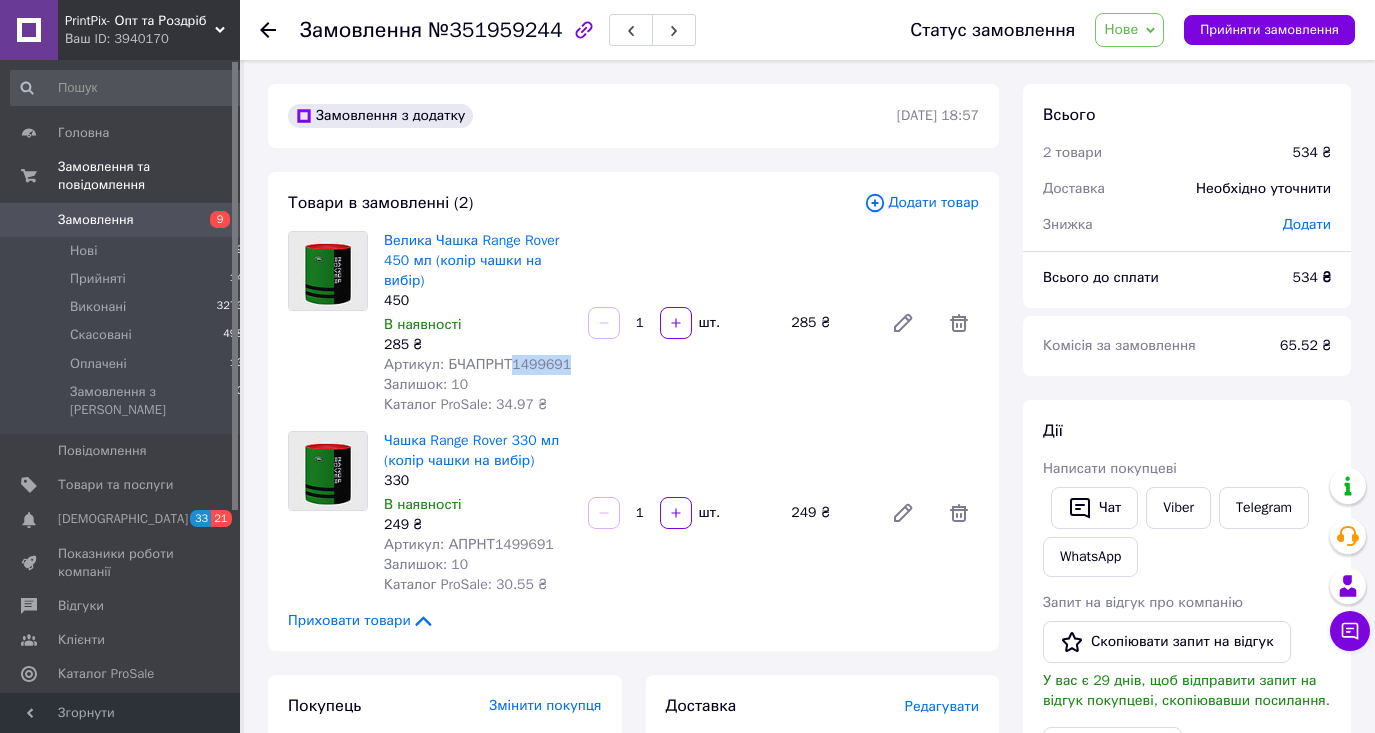 drag, startPoint x: 579, startPoint y: 357, endPoint x: 513, endPoint y: 367, distance: 66.75328 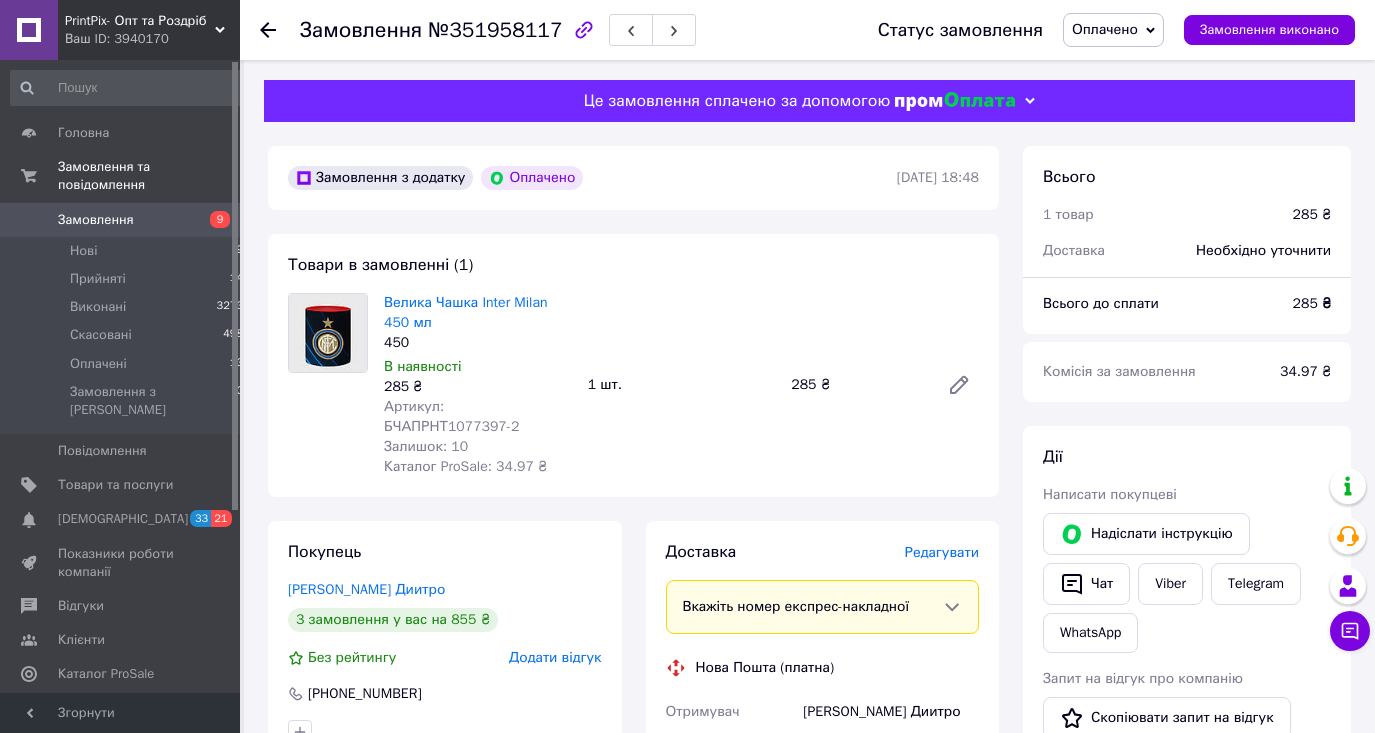 scroll, scrollTop: 0, scrollLeft: 0, axis: both 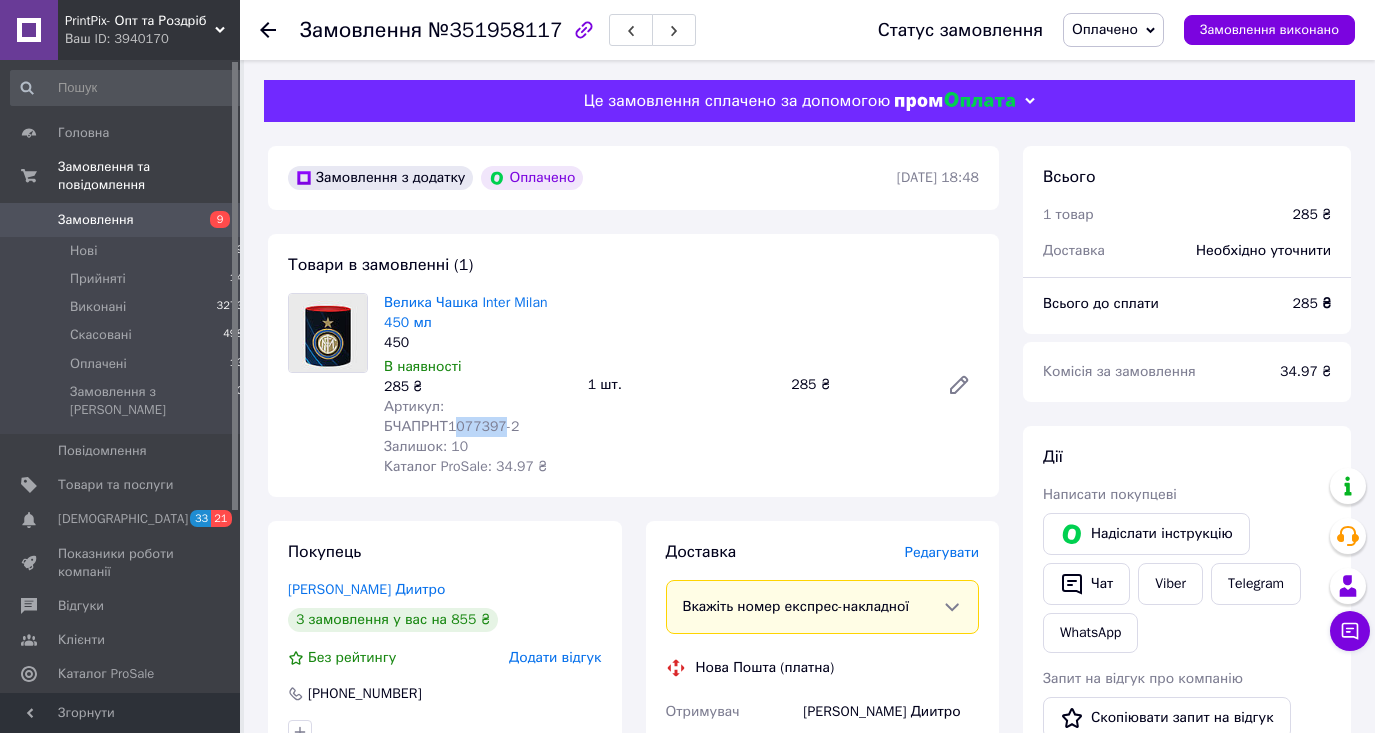 drag, startPoint x: 508, startPoint y: 430, endPoint x: 453, endPoint y: 429, distance: 55.00909 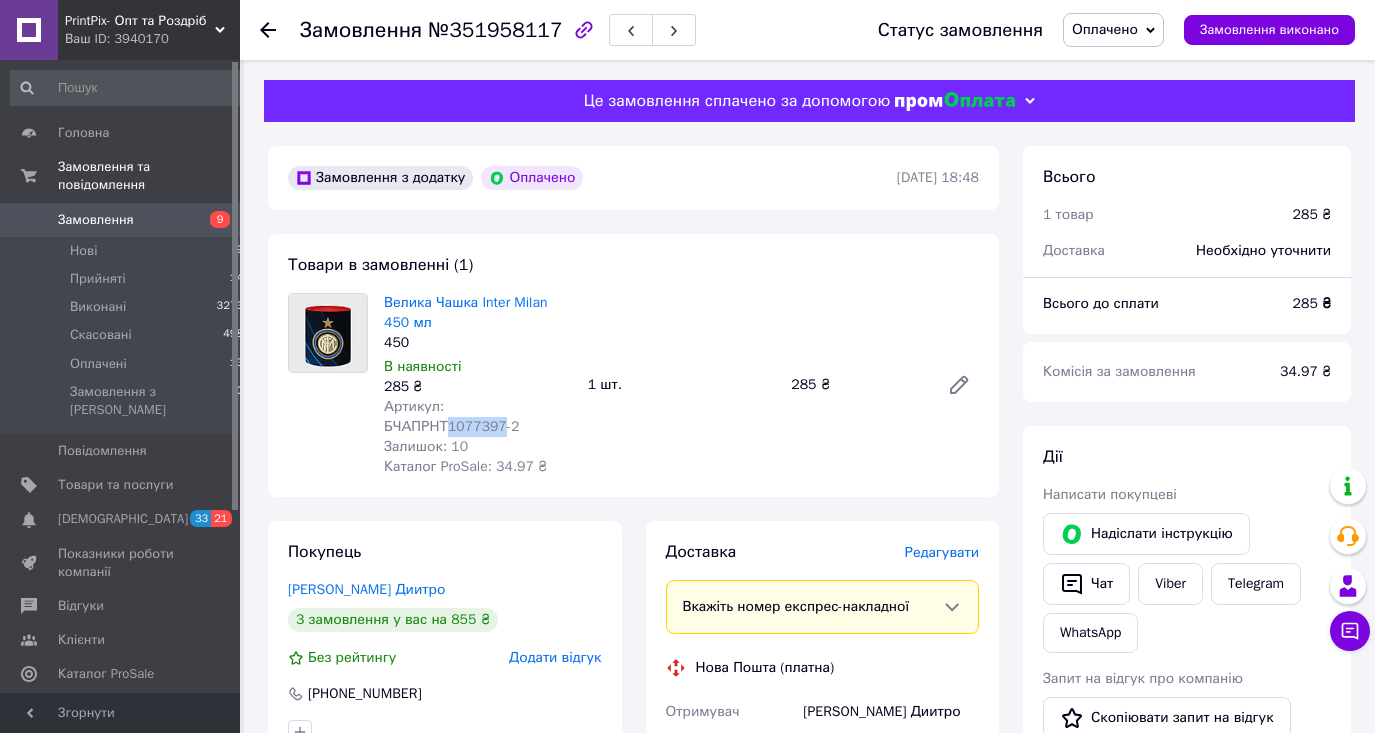 click on "Артикул: БЧАПРНТ1077397-2" at bounding box center [451, 416] 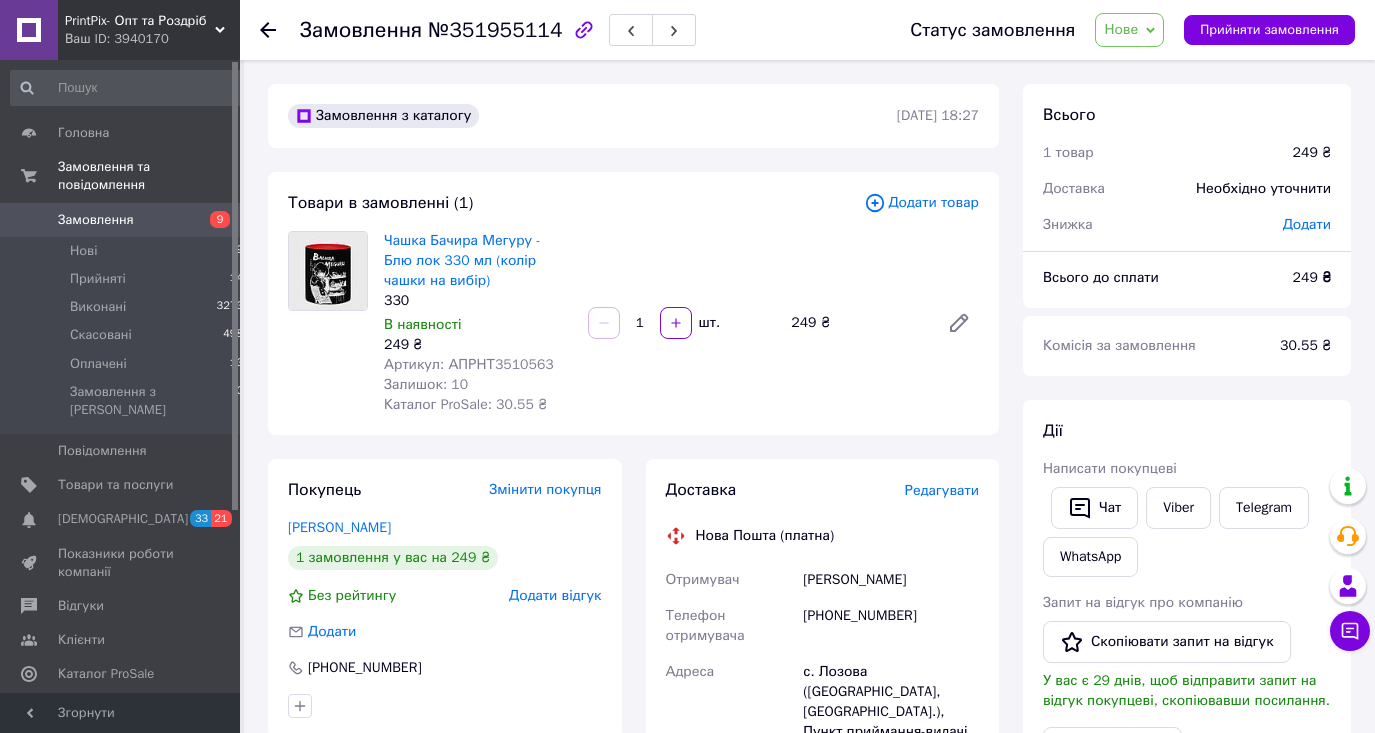 scroll, scrollTop: 0, scrollLeft: 0, axis: both 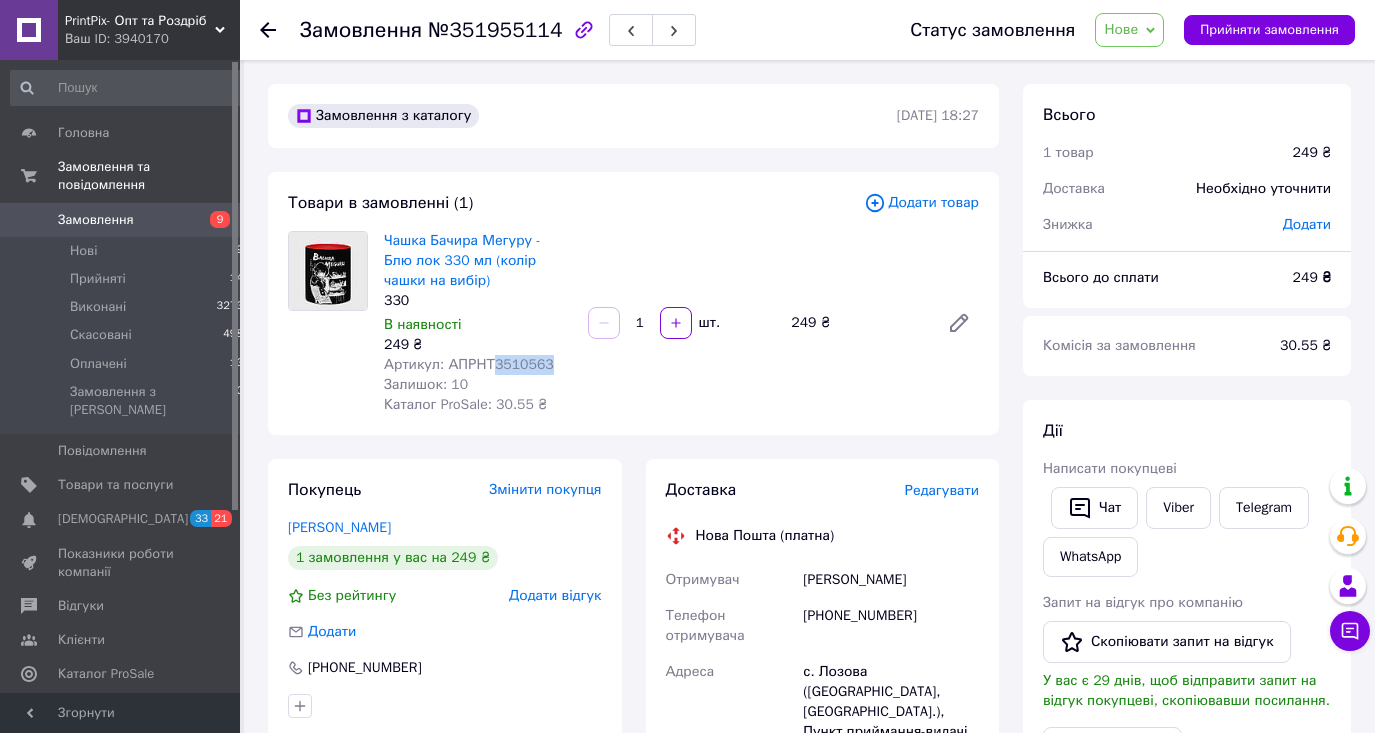 drag, startPoint x: 559, startPoint y: 360, endPoint x: 491, endPoint y: 372, distance: 69.050705 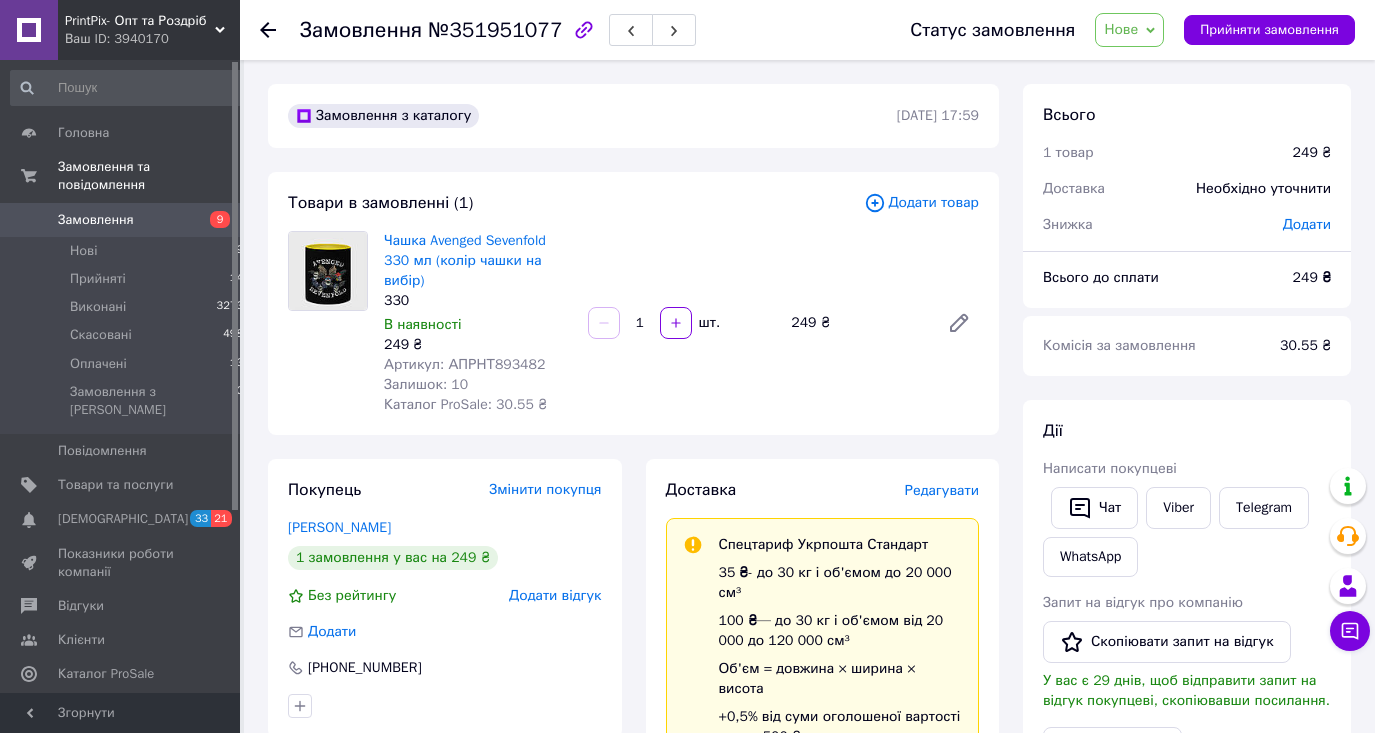scroll, scrollTop: 0, scrollLeft: 0, axis: both 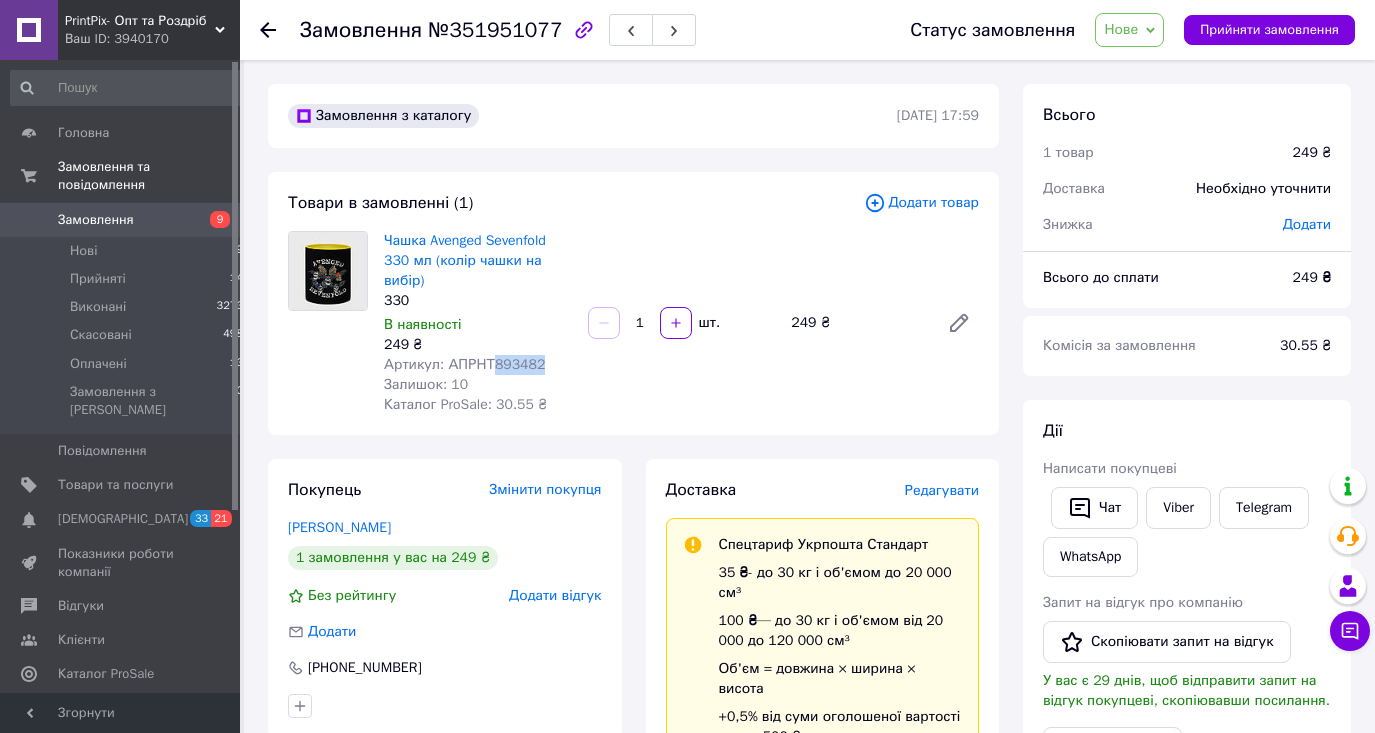 drag, startPoint x: 520, startPoint y: 365, endPoint x: 495, endPoint y: 365, distance: 25 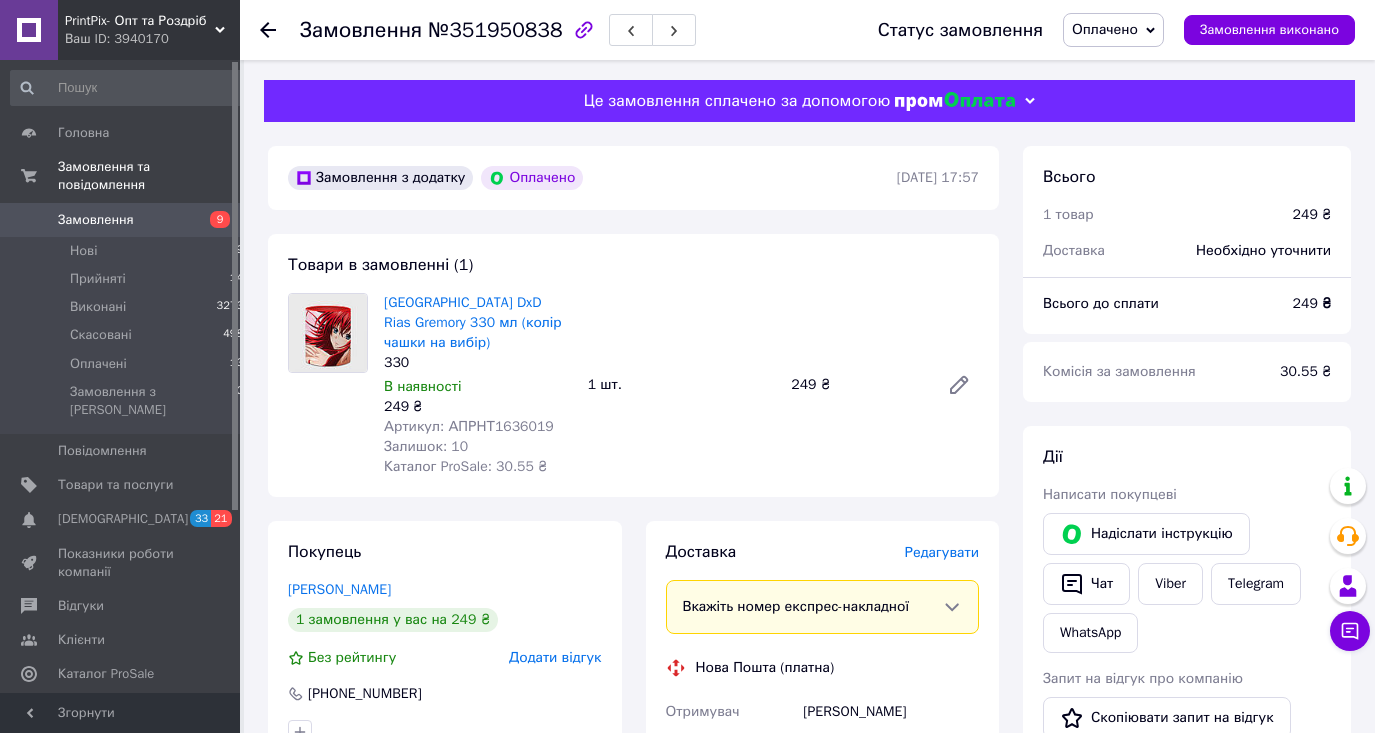 scroll, scrollTop: 0, scrollLeft: 0, axis: both 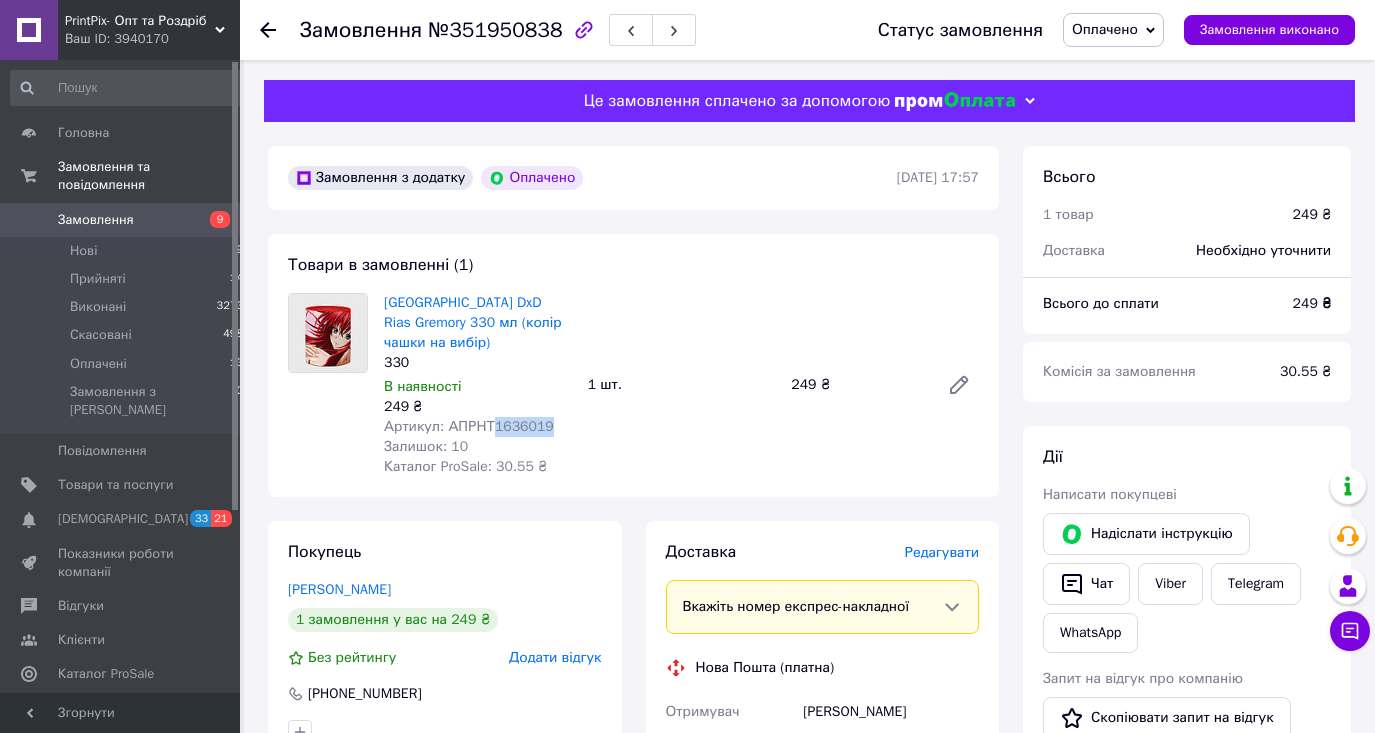 drag, startPoint x: 571, startPoint y: 426, endPoint x: 495, endPoint y: 432, distance: 76.23647 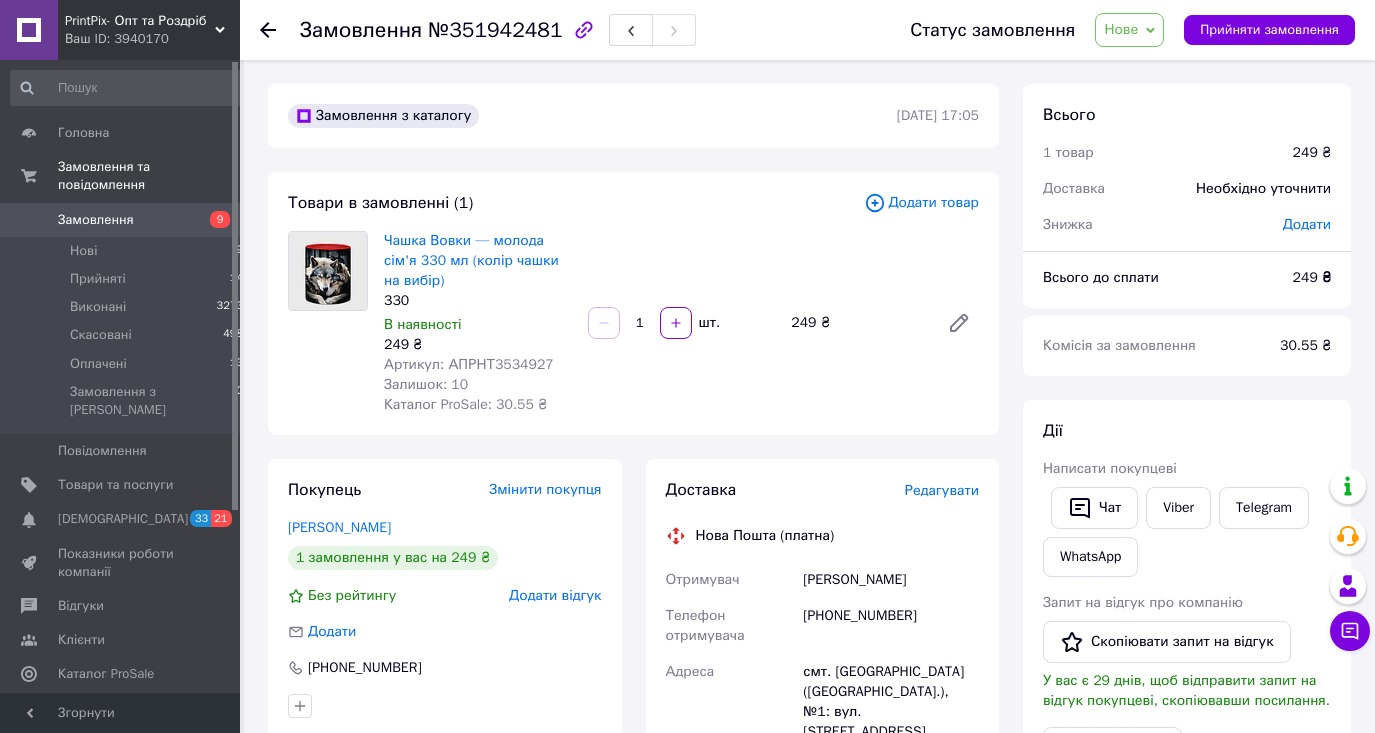 scroll, scrollTop: 0, scrollLeft: 0, axis: both 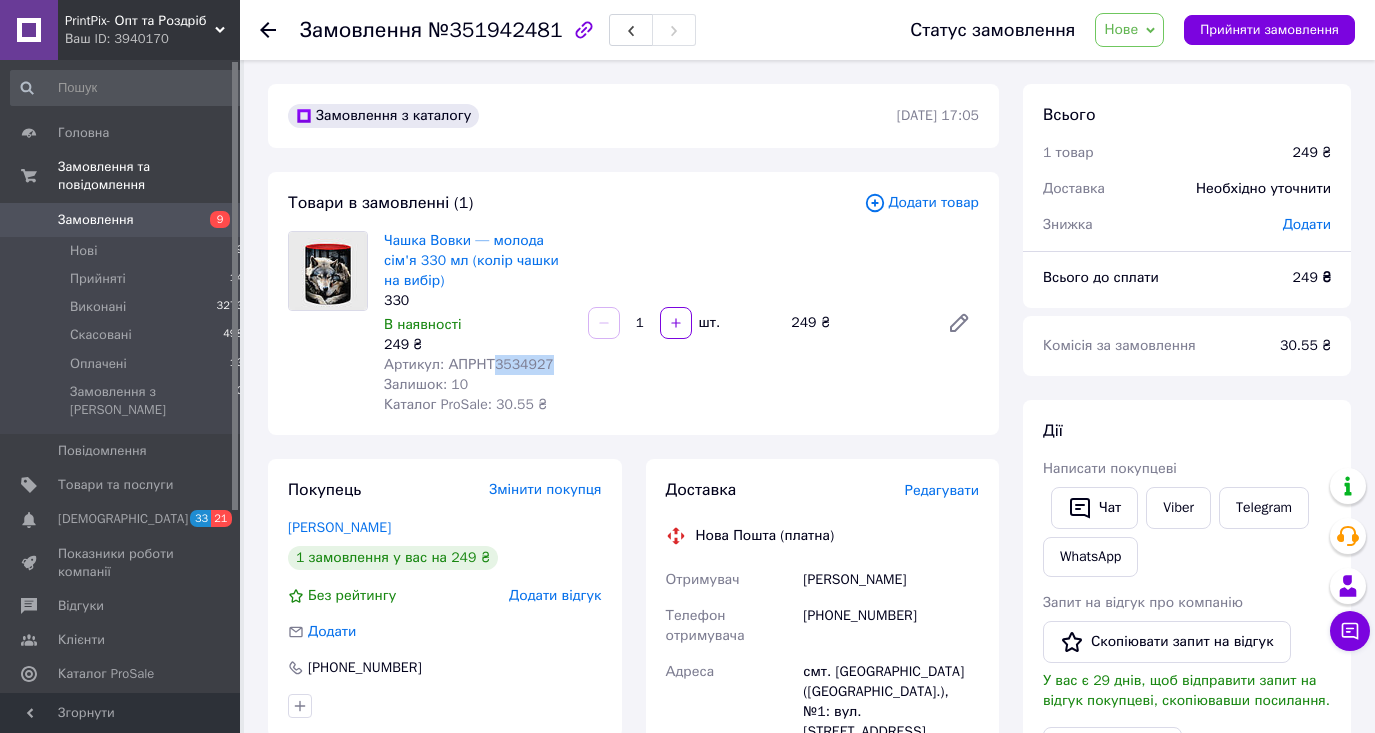 drag, startPoint x: 563, startPoint y: 368, endPoint x: 496, endPoint y: 370, distance: 67.02985 